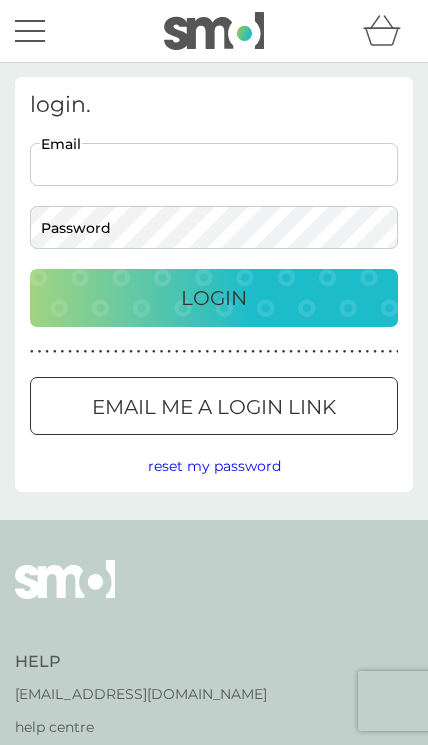 scroll, scrollTop: 0, scrollLeft: 0, axis: both 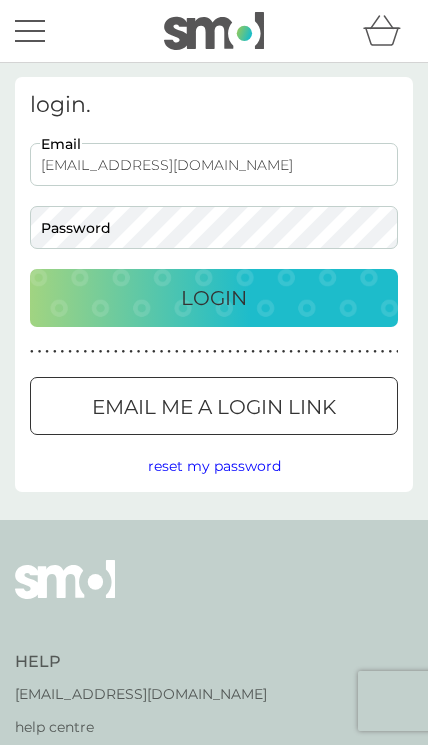 click on "Login" at bounding box center [214, 298] 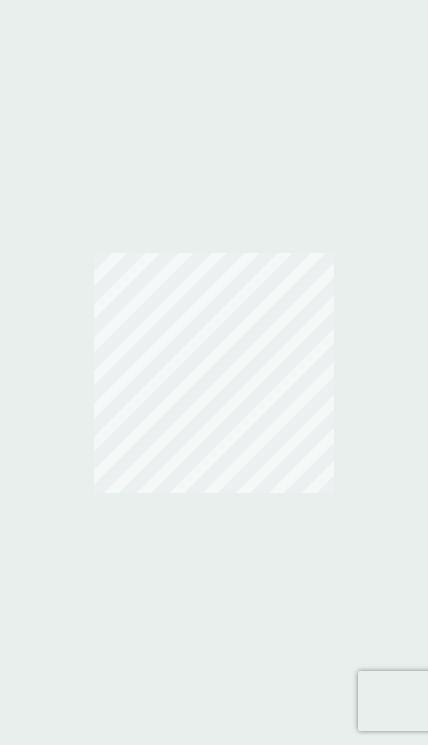 scroll, scrollTop: 0, scrollLeft: 0, axis: both 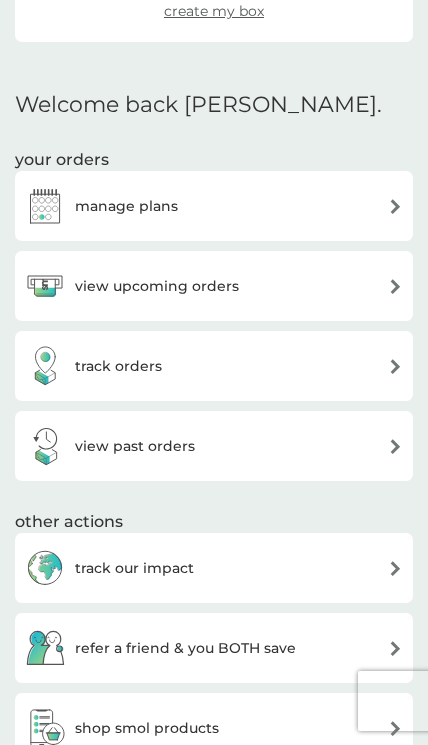 click at bounding box center [395, 206] 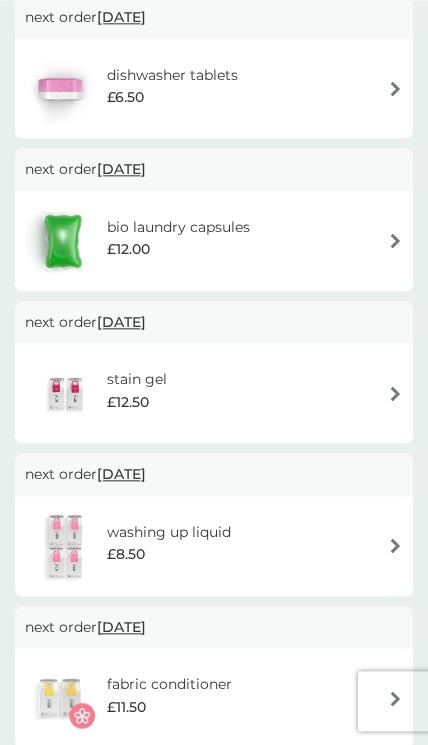scroll, scrollTop: 379, scrollLeft: 0, axis: vertical 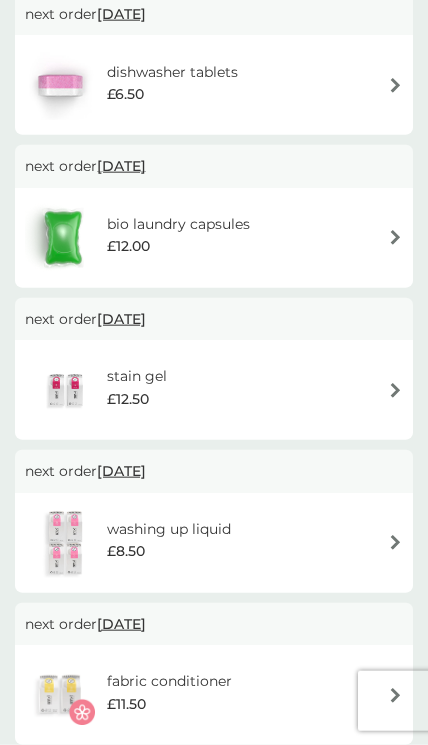click on "bio laundry capsules £12.00" at bounding box center [214, 238] 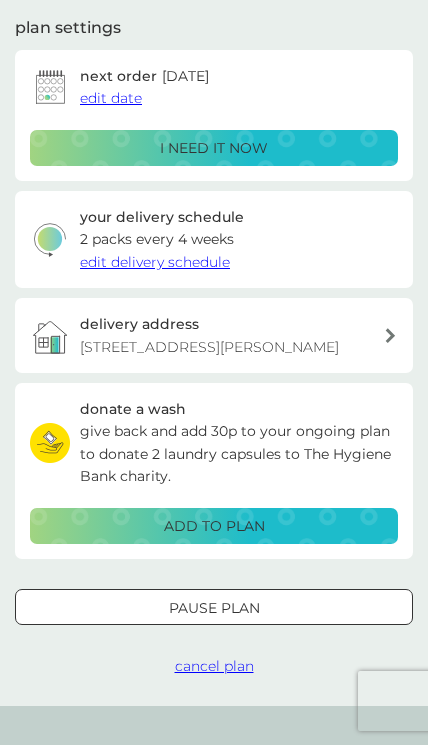 scroll, scrollTop: 261, scrollLeft: 0, axis: vertical 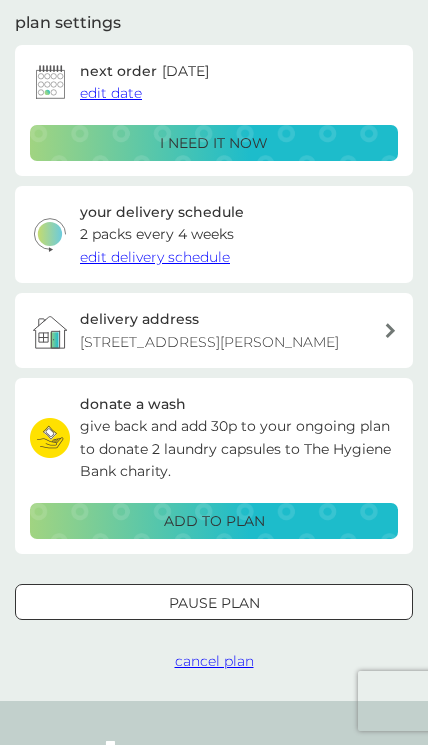 click on "Pause plan" at bounding box center (214, 602) 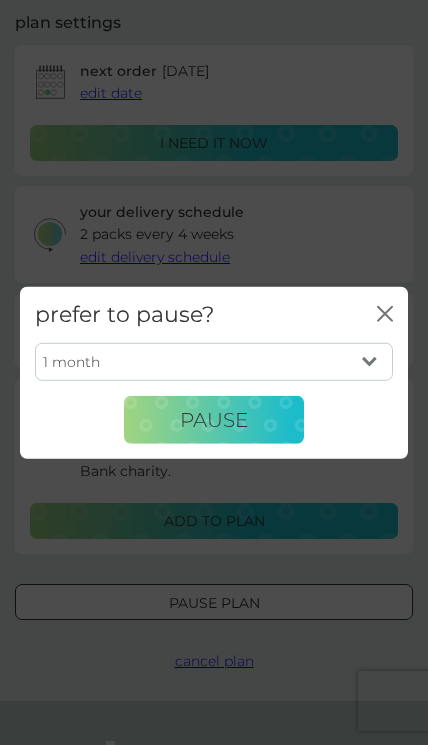 click on "1 month 2 months 3 months 4 months 5 months 6 months" at bounding box center [214, 362] 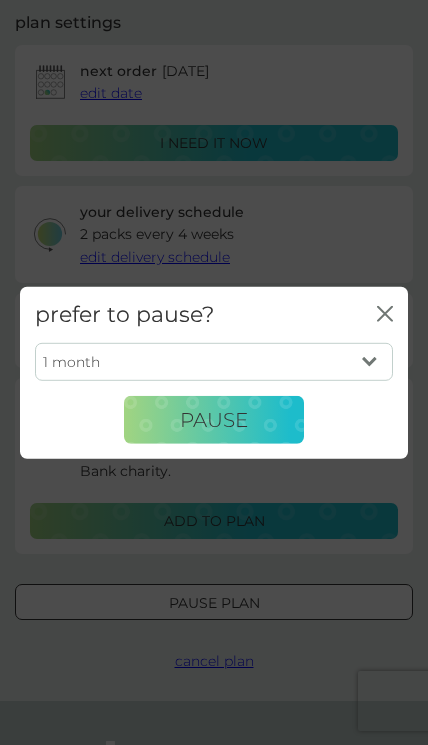 select on "6" 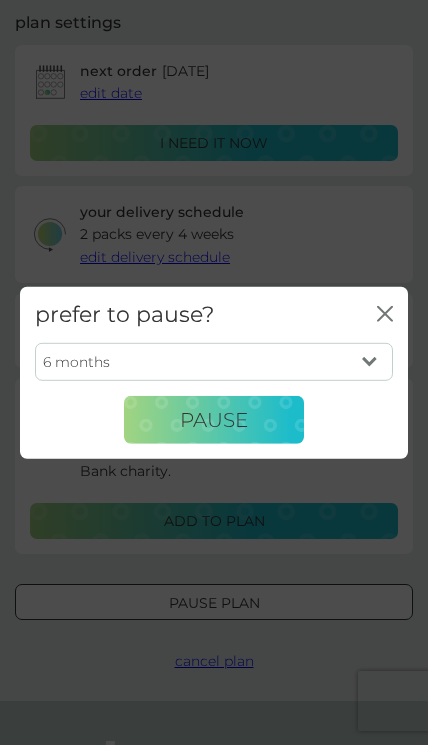click on "Pause" at bounding box center (214, 420) 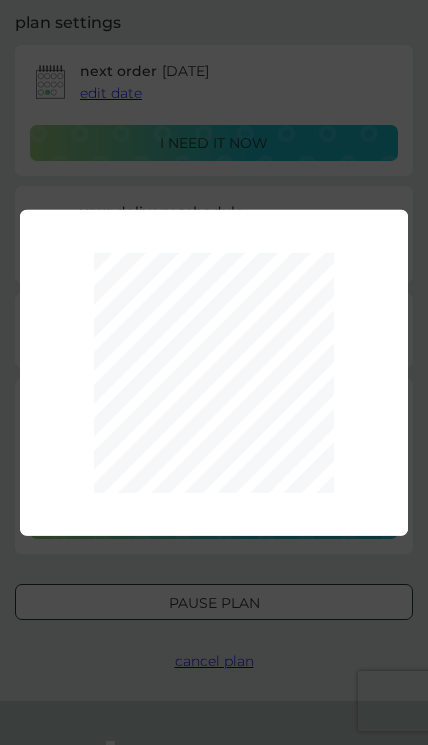 click on "1 month 2 months 3 months 4 months 5 months 6 months Pause" at bounding box center (214, 372) 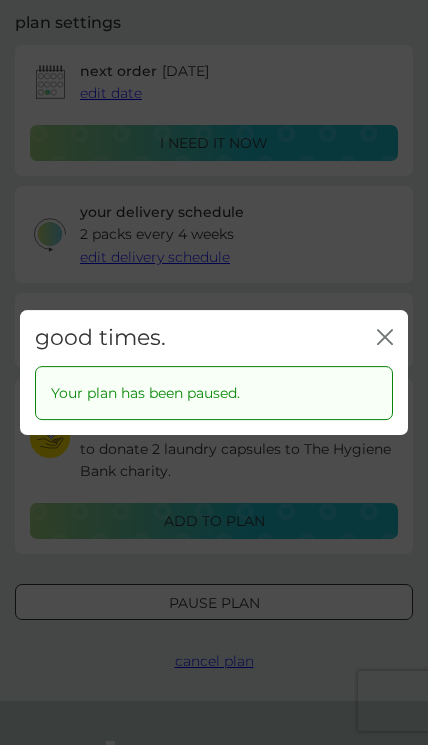 click on "close" 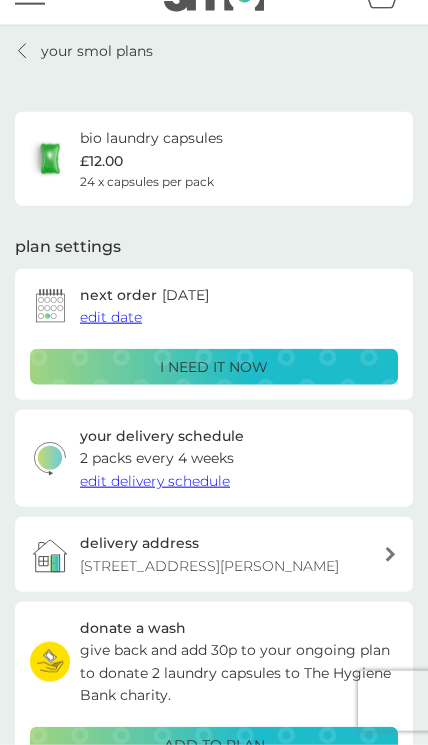 scroll, scrollTop: 0, scrollLeft: 0, axis: both 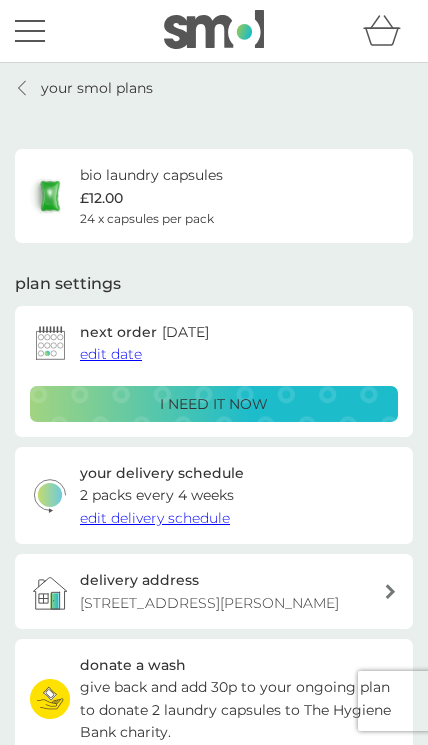 click on "your smol plans" at bounding box center (97, 88) 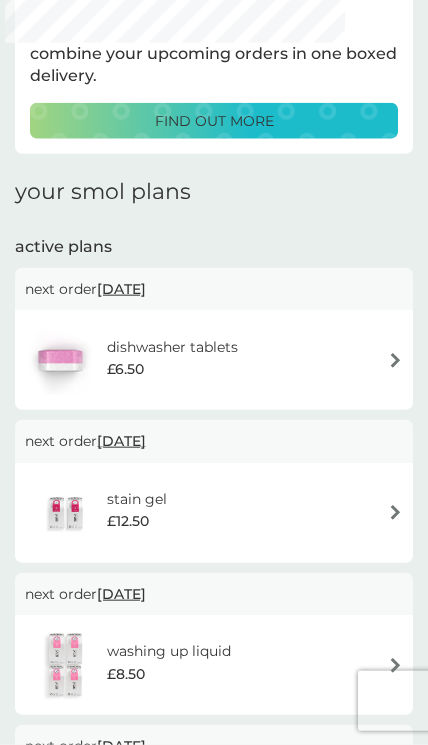 scroll, scrollTop: 138, scrollLeft: 0, axis: vertical 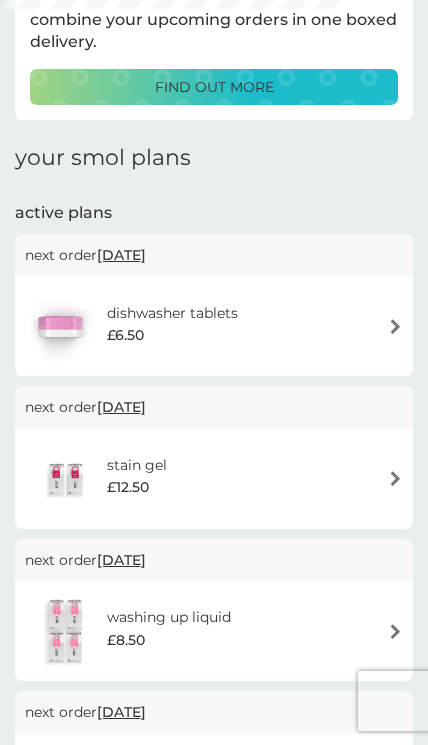 click at bounding box center [395, 478] 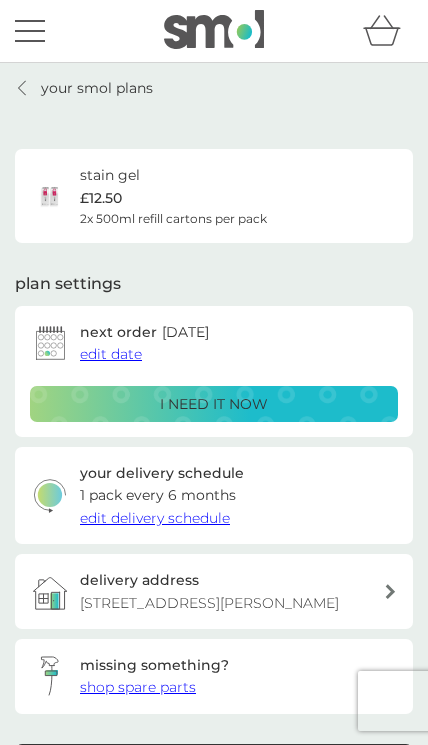 click 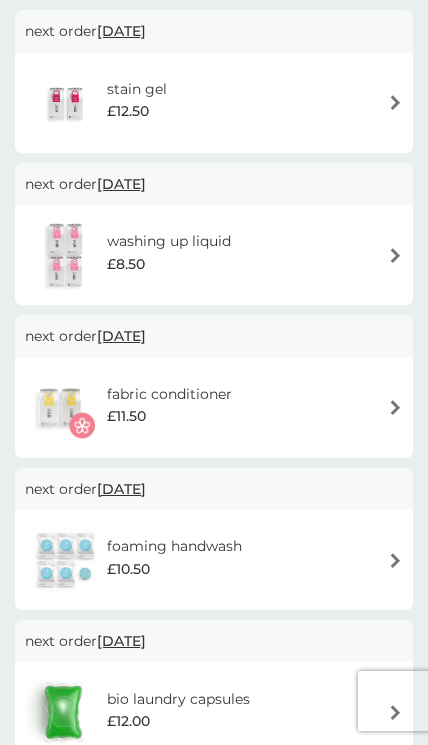 scroll, scrollTop: 560, scrollLeft: 0, axis: vertical 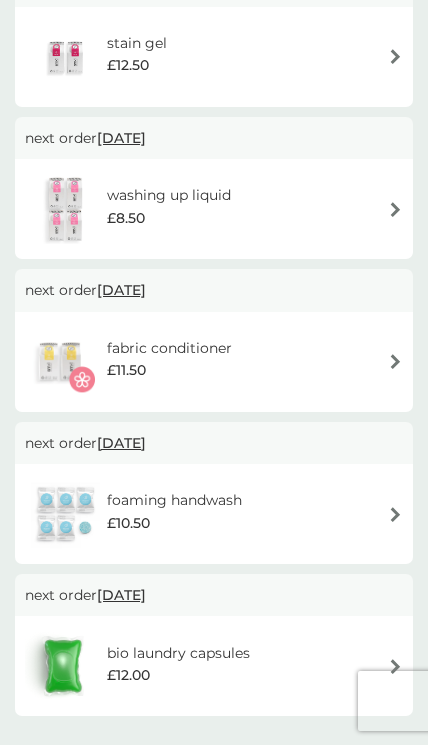 click on "fabric conditioner £11.50" at bounding box center [214, 362] 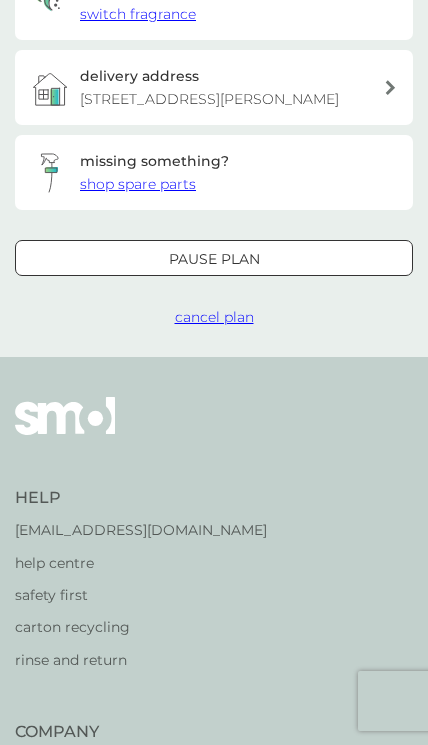 scroll, scrollTop: 593, scrollLeft: 0, axis: vertical 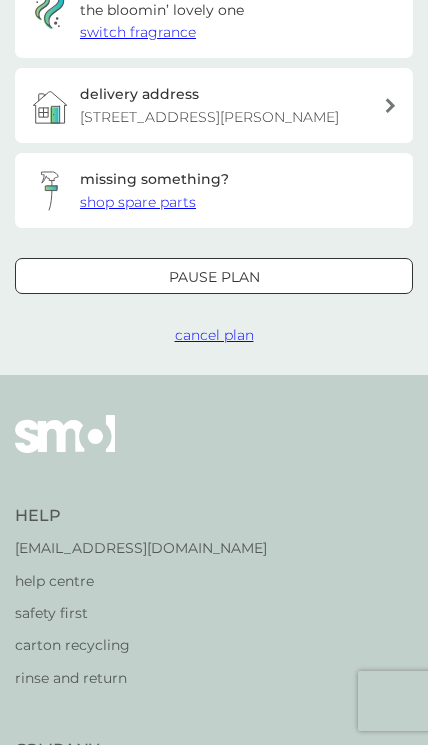 click on "Pause plan" at bounding box center [214, 277] 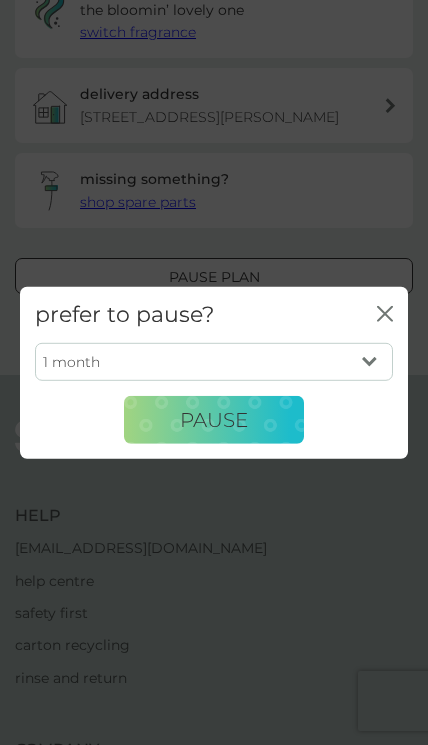 click on "1 month 2 months 3 months 4 months 5 months 6 months" at bounding box center (214, 362) 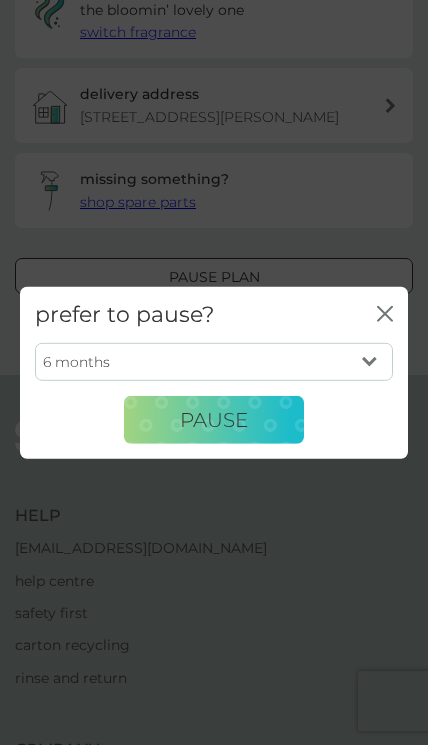 click on "Pause" at bounding box center [214, 420] 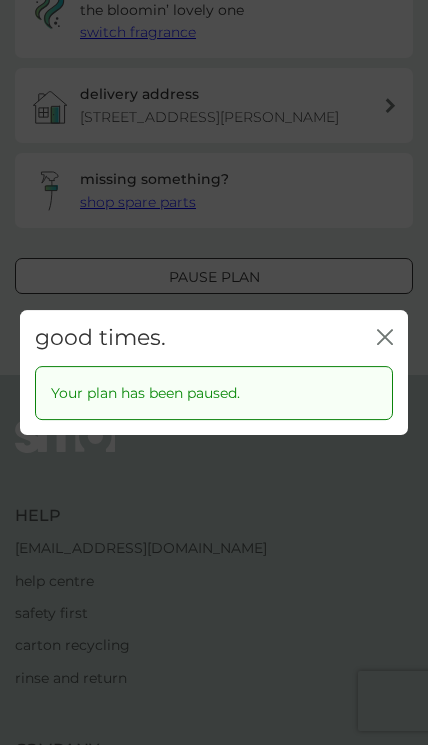 click on "close" 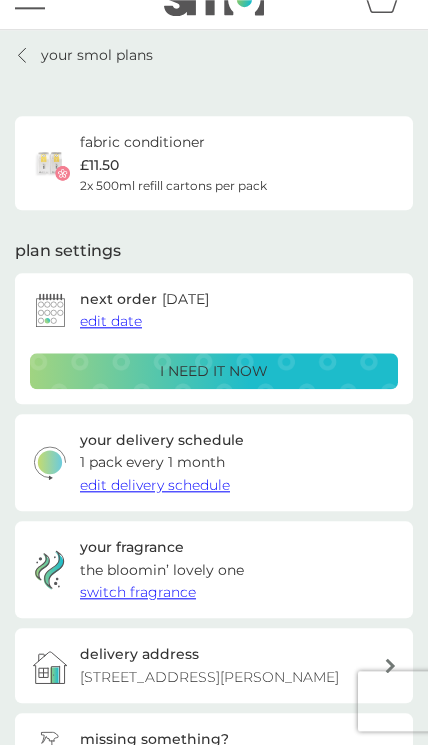 scroll, scrollTop: 0, scrollLeft: 0, axis: both 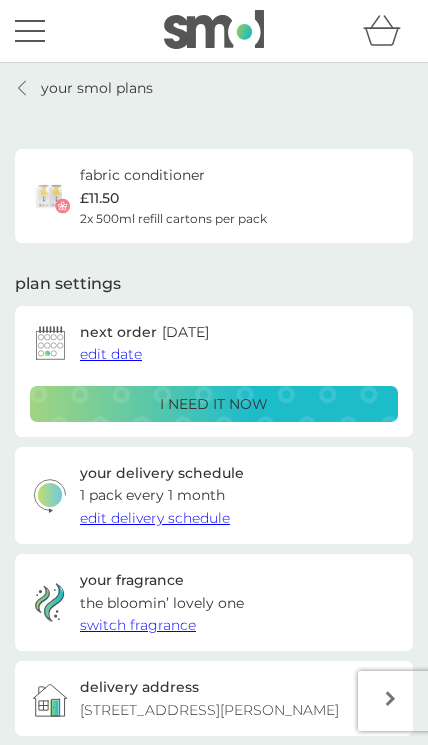 click at bounding box center [23, 88] 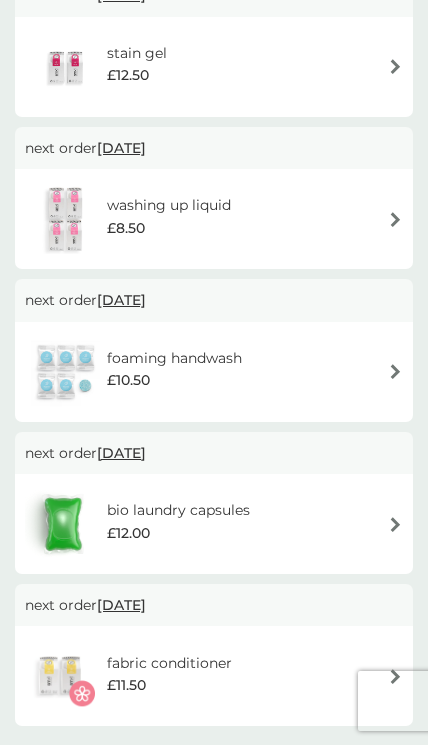 scroll, scrollTop: 552, scrollLeft: 0, axis: vertical 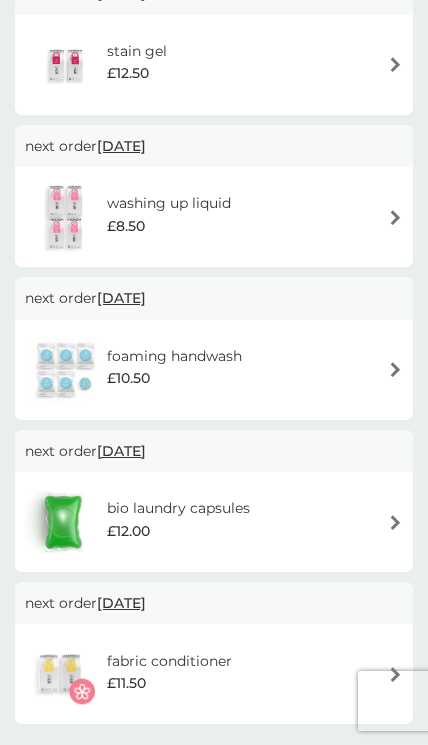 click on "foaming handwash £10.50" at bounding box center [214, 370] 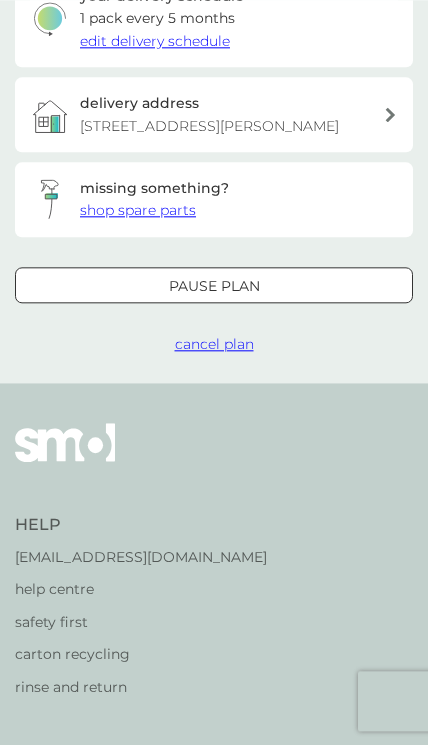 scroll, scrollTop: 445, scrollLeft: 0, axis: vertical 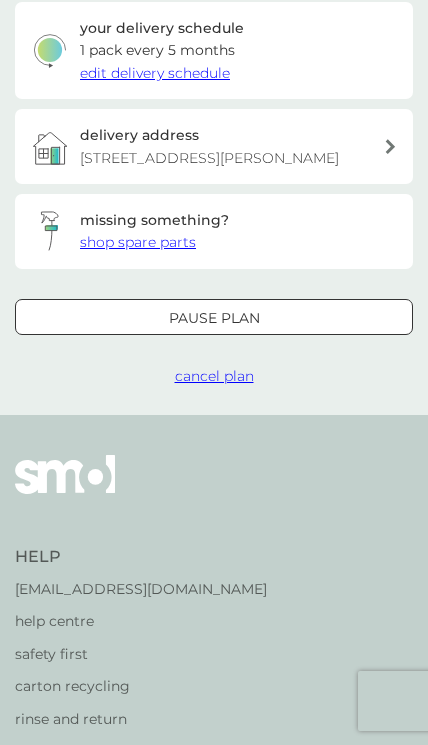 click on "Pause plan" at bounding box center [214, 318] 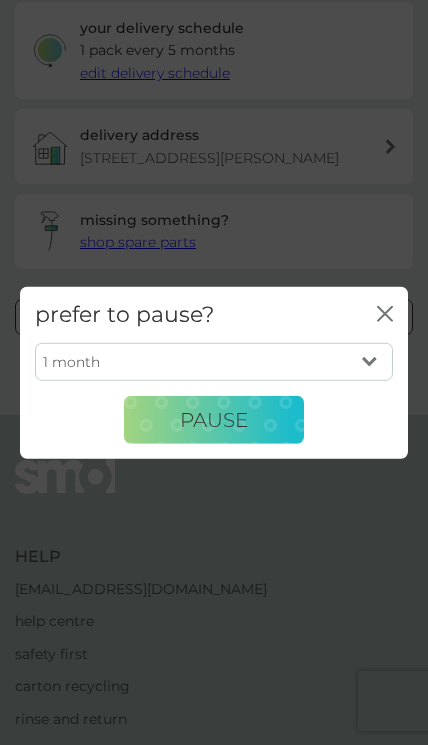click on "1 month 2 months 3 months 4 months 5 months 6 months" at bounding box center (214, 362) 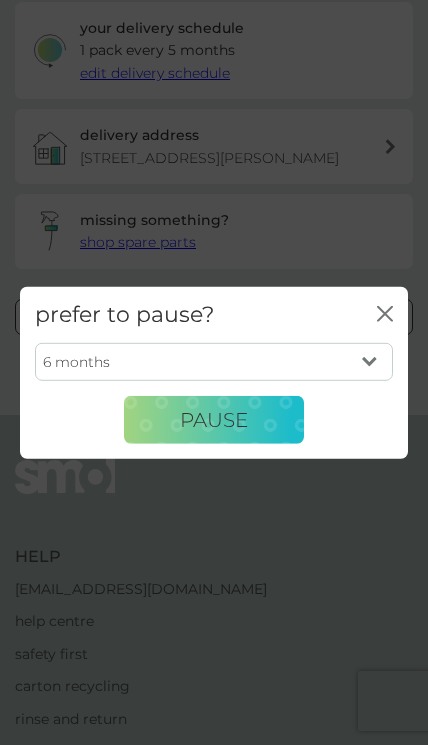 click on "Pause" at bounding box center (214, 420) 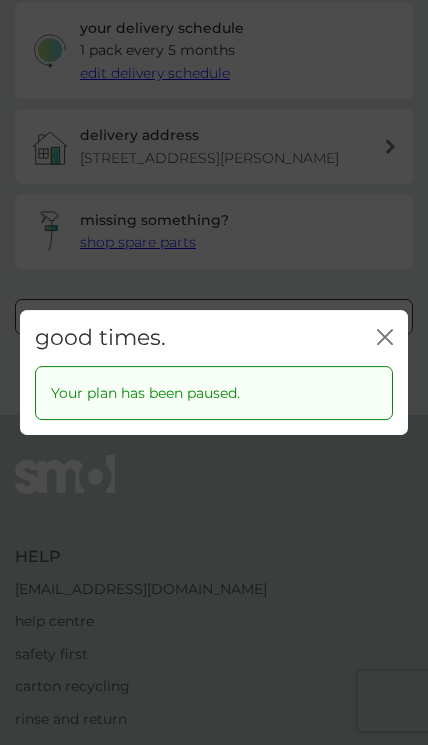 click 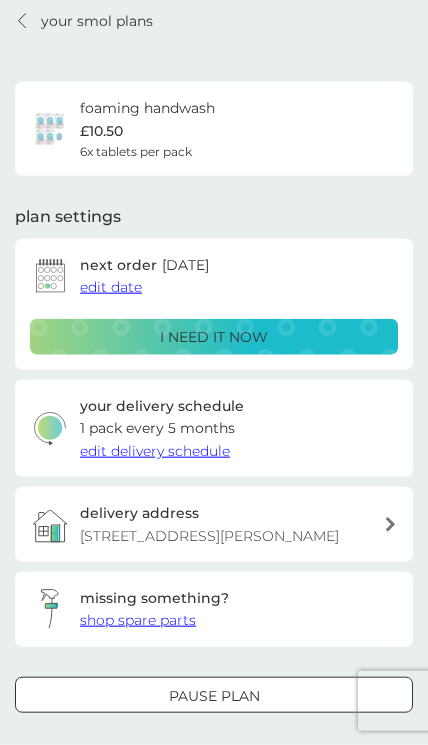 scroll, scrollTop: 0, scrollLeft: 0, axis: both 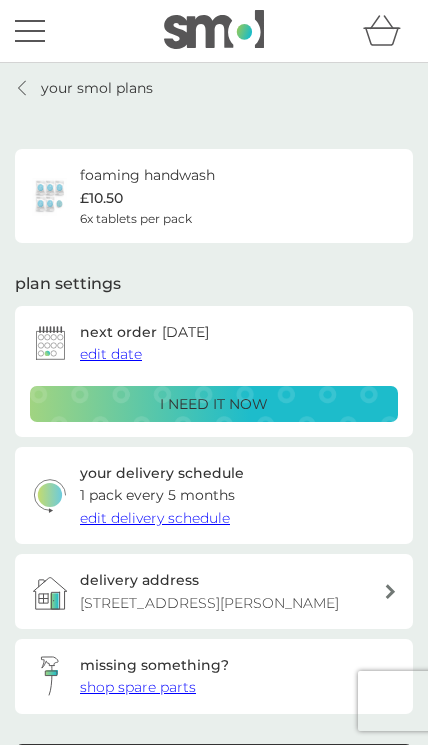 click on "your smol plans" at bounding box center [97, 88] 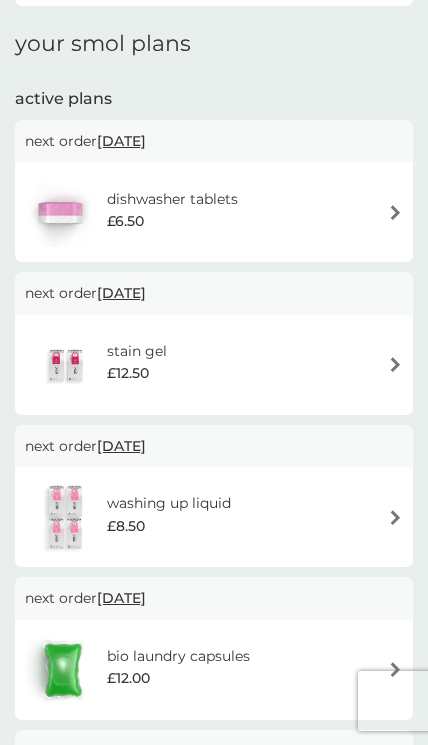 scroll, scrollTop: 255, scrollLeft: 0, axis: vertical 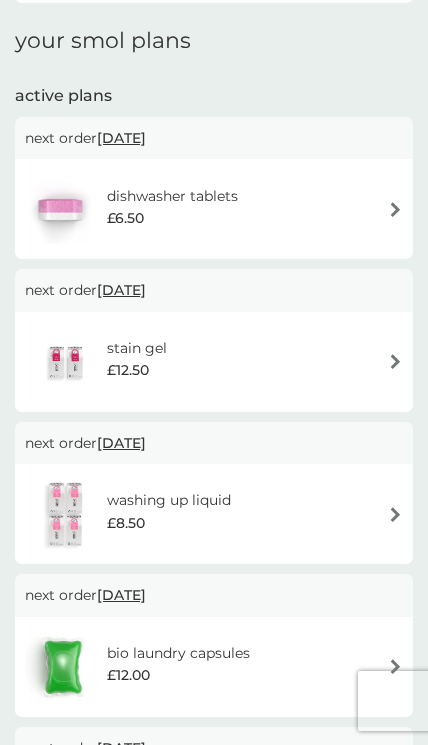click on "dishwasher tablets £6.50" at bounding box center (214, 209) 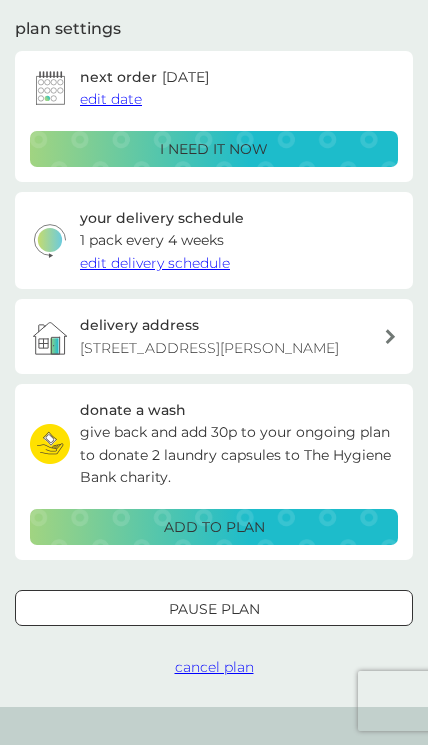 scroll, scrollTop: 0, scrollLeft: 0, axis: both 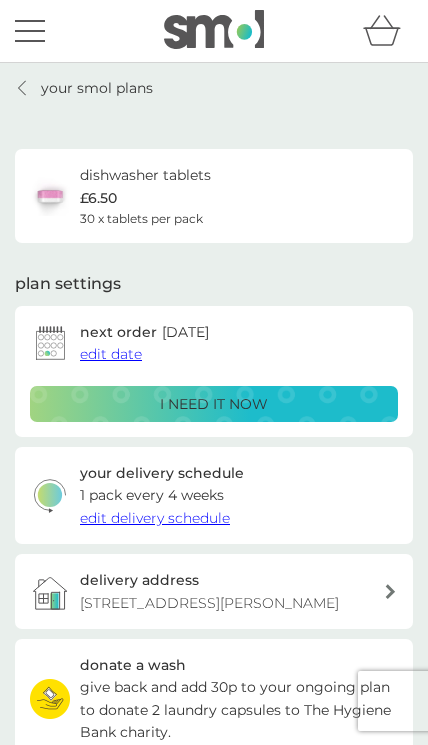 click on "edit date" at bounding box center [111, 354] 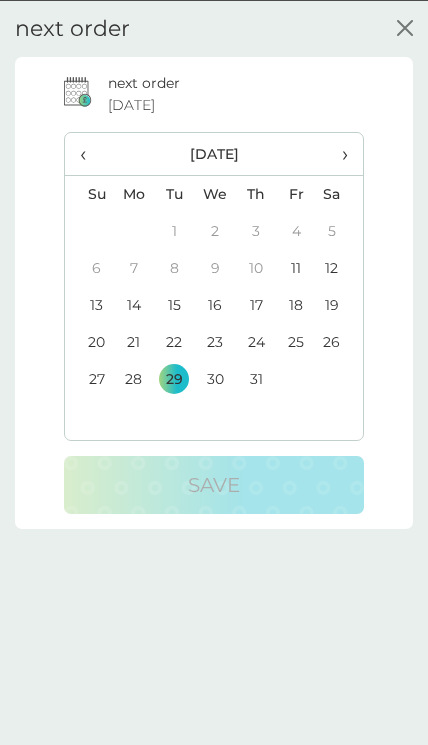 click on "31" at bounding box center (256, 378) 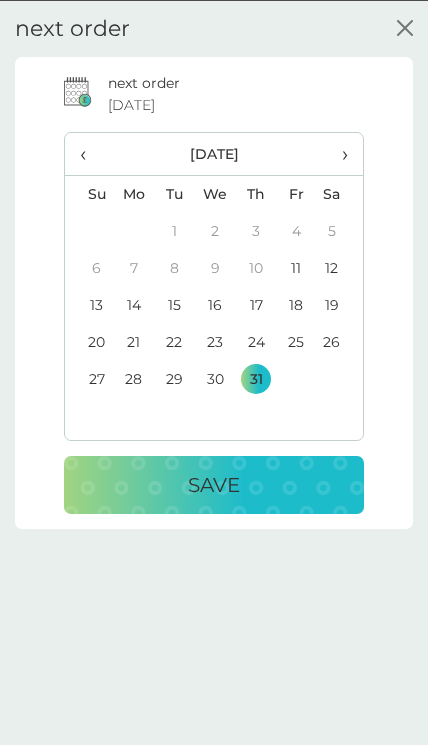click on "Save" at bounding box center (214, 484) 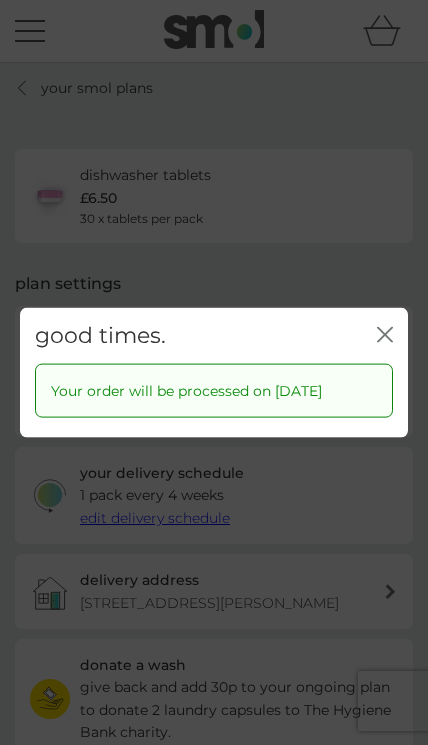 click 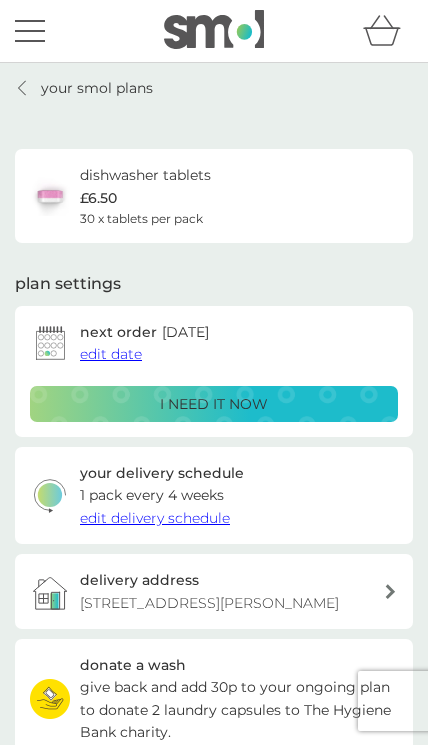 click on "edit date" at bounding box center (111, 354) 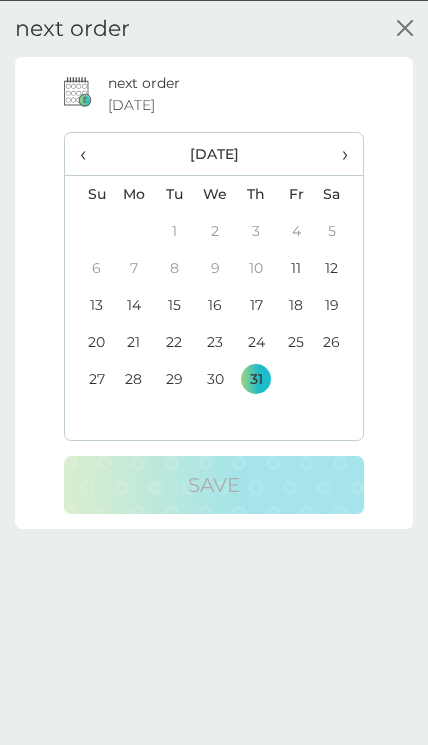 click on "›" at bounding box center (339, 153) 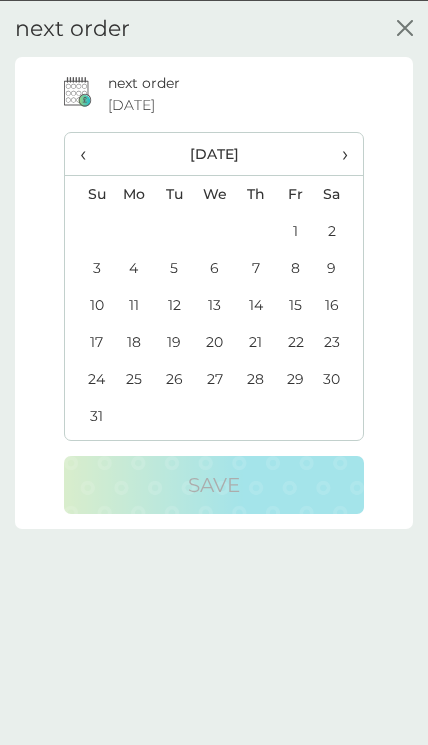 click on "1" at bounding box center (296, 230) 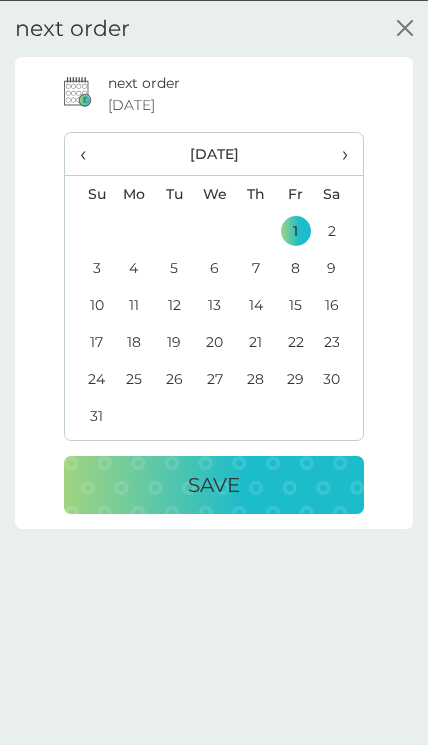 click on "Save" at bounding box center (214, 484) 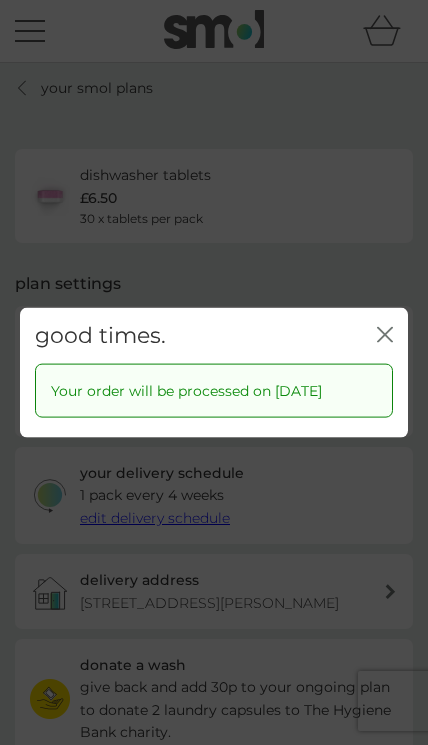 click on "good times. close Your order will be processed on 1 Aug 2025" at bounding box center (214, 372) 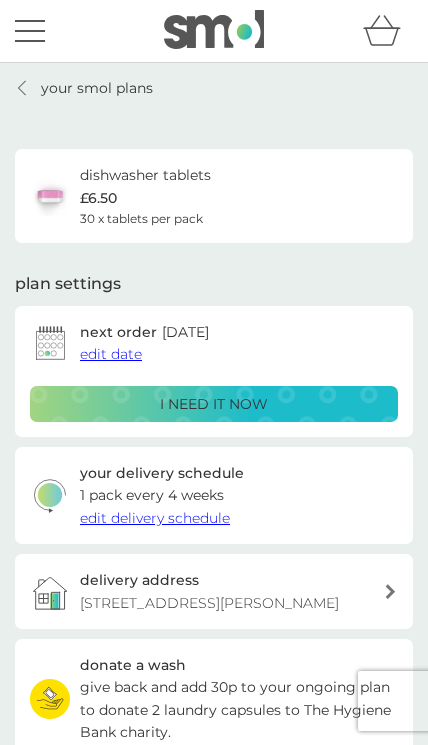 click on "edit date" at bounding box center [111, 354] 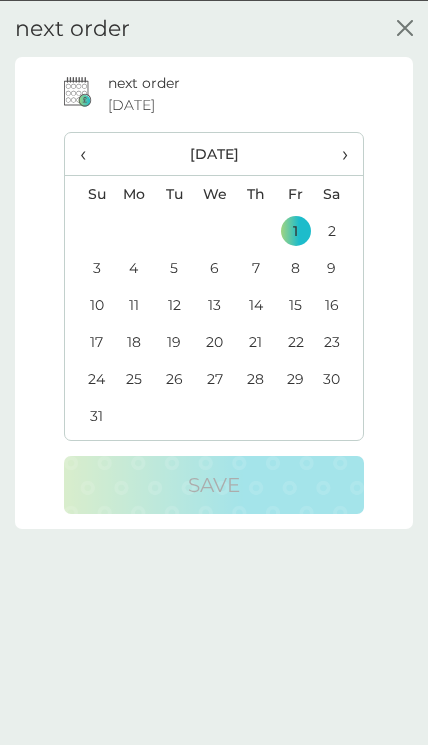 click on "2" at bounding box center [339, 230] 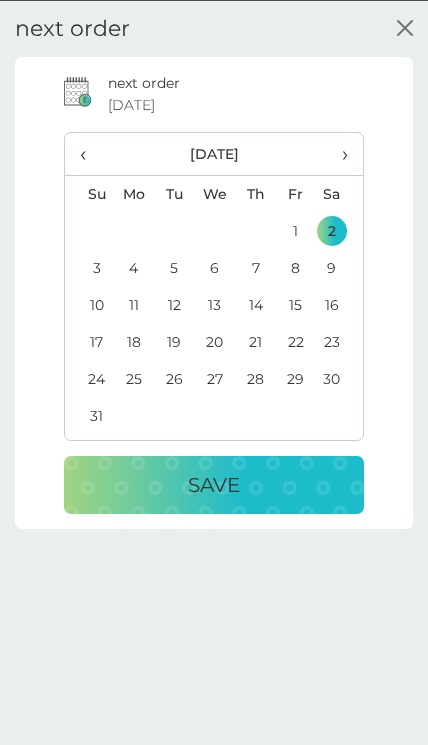 click on "Save" at bounding box center (214, 484) 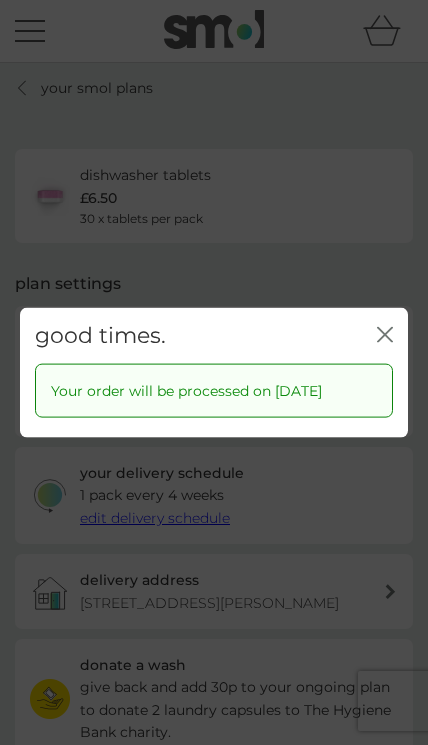 click on "close" at bounding box center (385, 335) 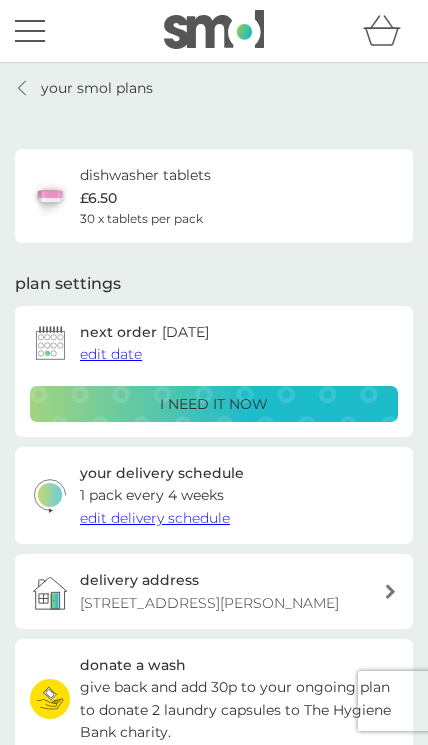 click at bounding box center (30, 31) 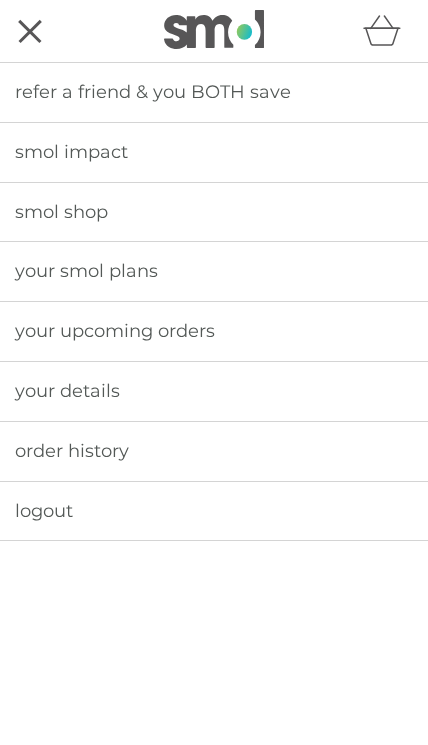 click at bounding box center (30, 31) 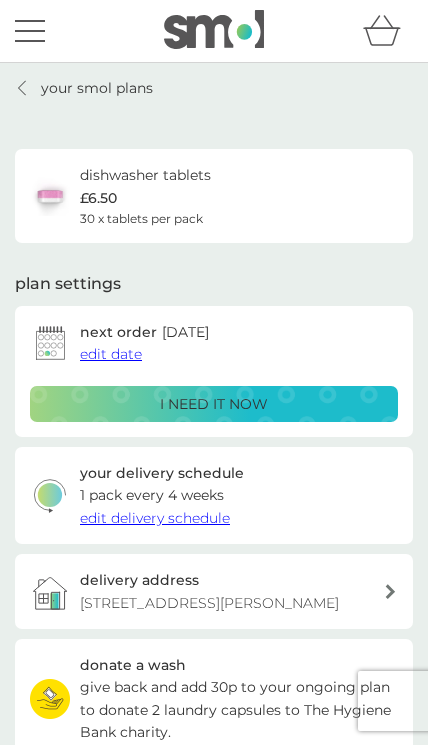 click on "your smol plans" at bounding box center [84, 88] 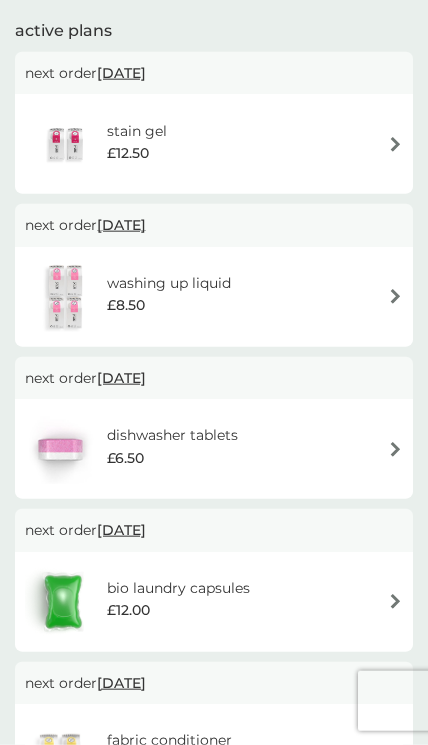scroll, scrollTop: 324, scrollLeft: 0, axis: vertical 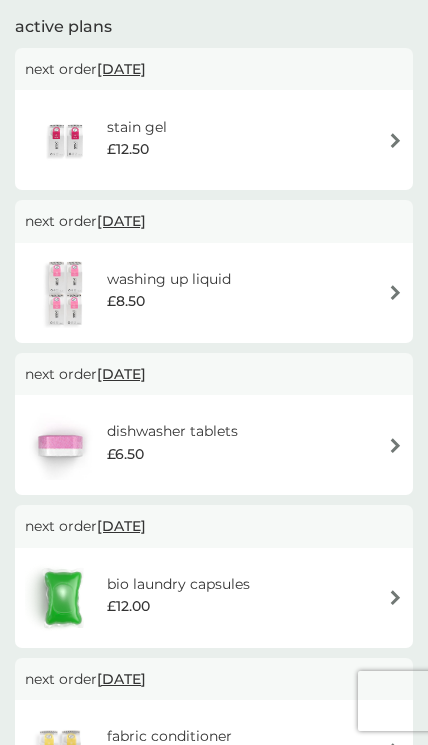 click on "washing up liquid £8.50" at bounding box center [214, 293] 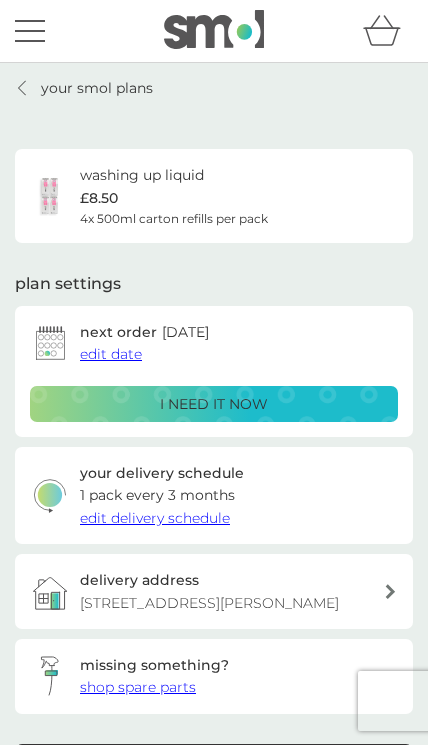 click on "edit date" at bounding box center (111, 354) 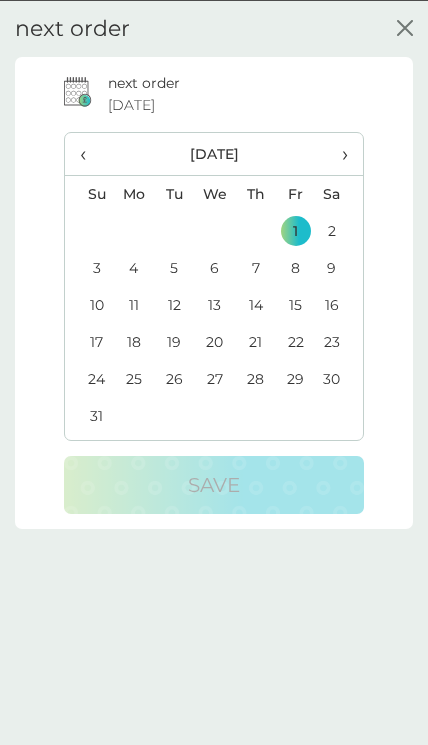 click on "›" at bounding box center [339, 153] 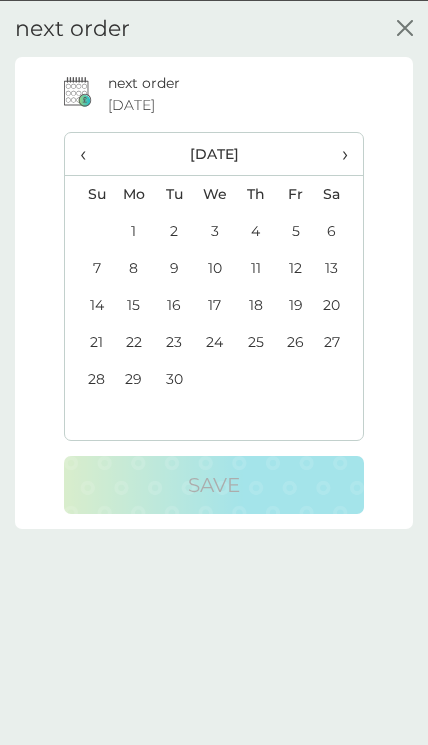 click on "1" at bounding box center (133, 230) 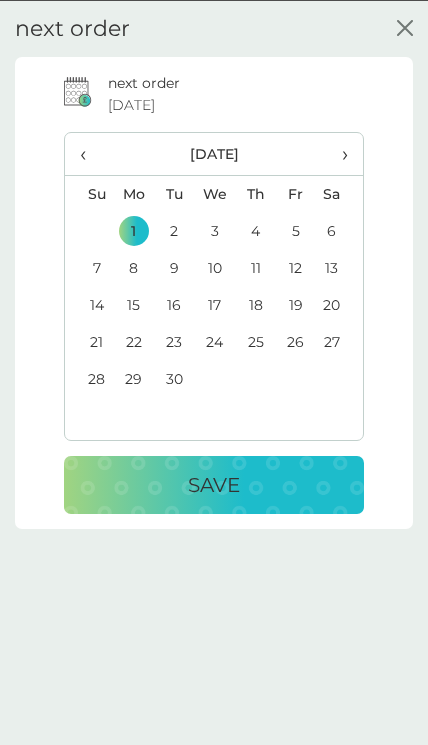 click on "Save" at bounding box center [214, 484] 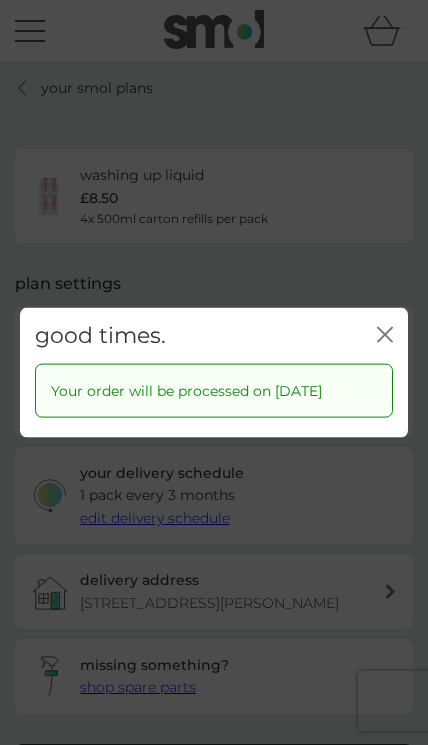 click 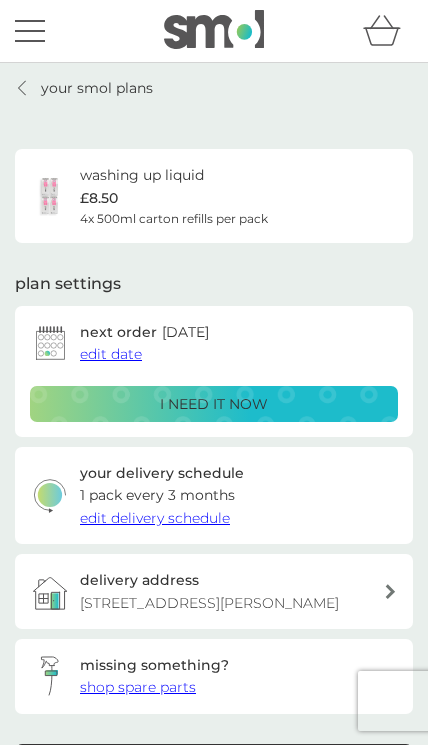 click on "your smol plans" at bounding box center (97, 88) 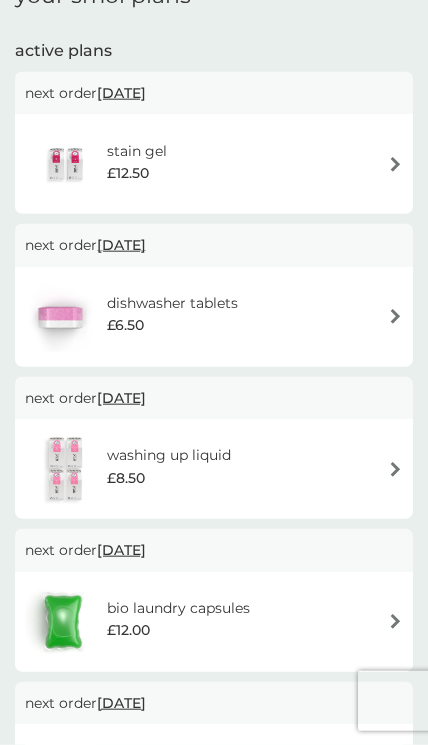 scroll, scrollTop: 310, scrollLeft: 0, axis: vertical 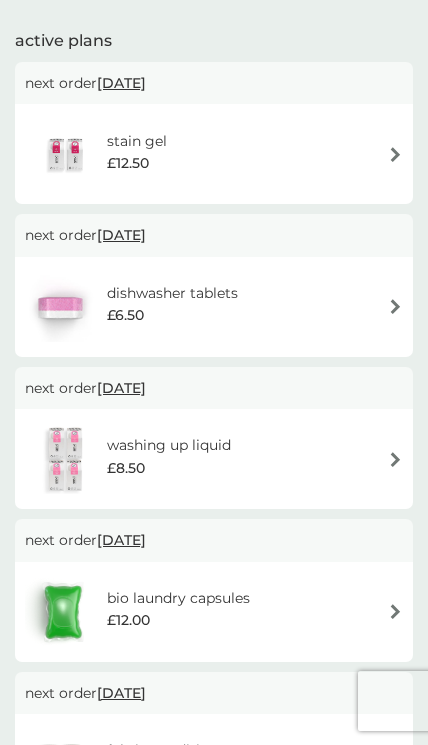 click at bounding box center (395, 306) 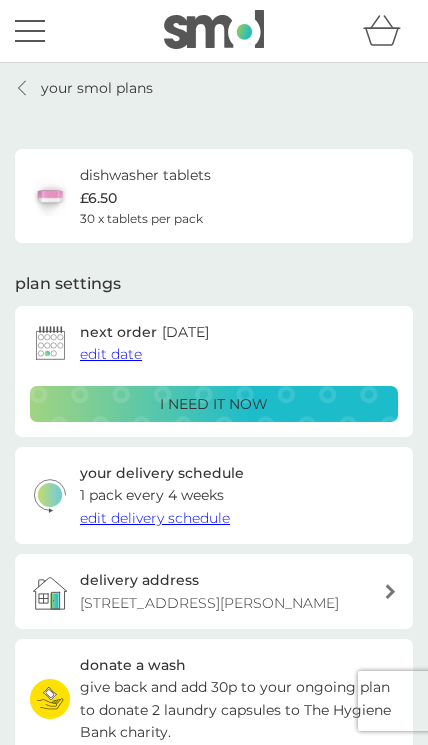 click 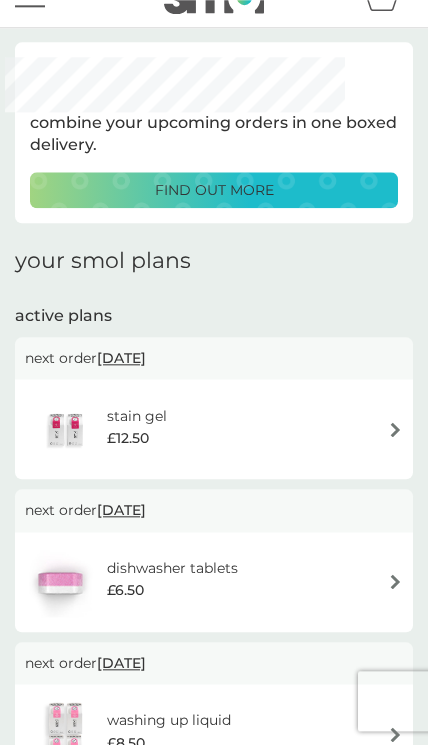 scroll, scrollTop: 0, scrollLeft: 0, axis: both 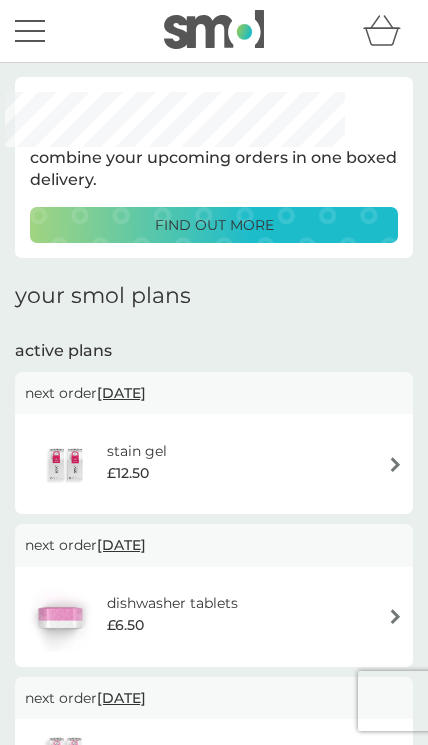 click at bounding box center [30, 31] 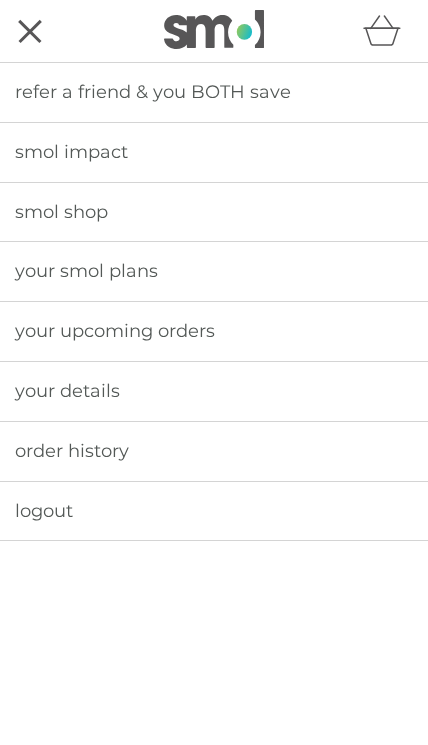 click at bounding box center [30, 30] 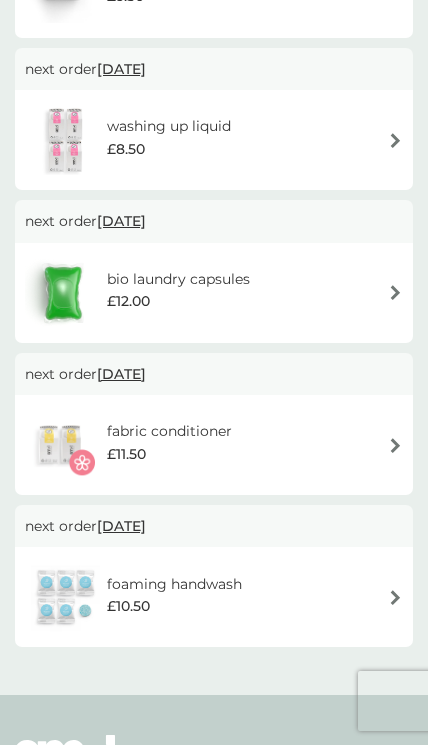 scroll, scrollTop: 631, scrollLeft: 0, axis: vertical 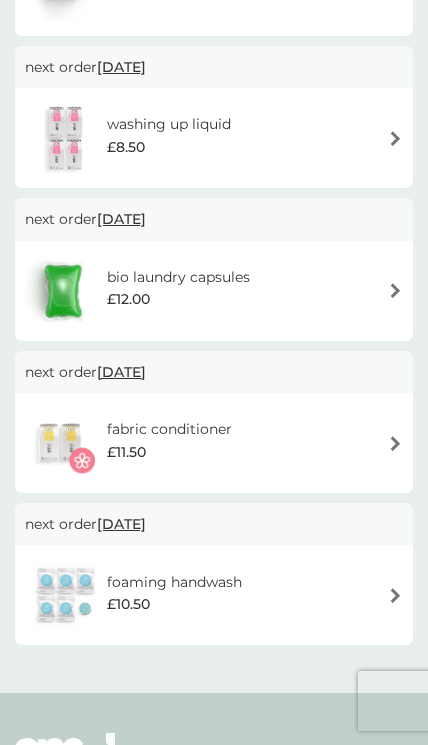 click at bounding box center [395, 290] 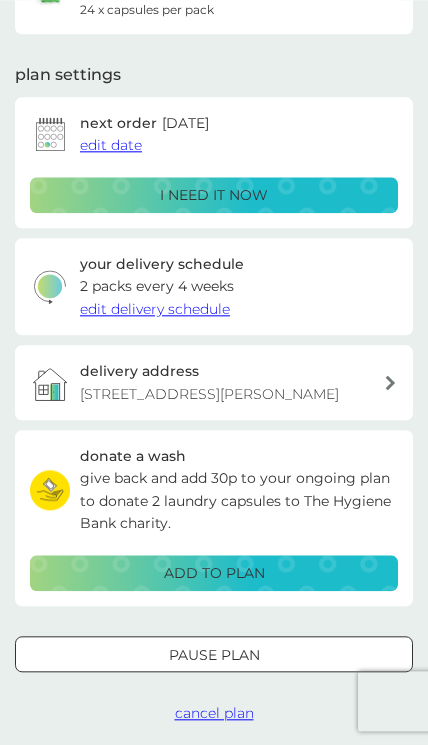scroll, scrollTop: 0, scrollLeft: 0, axis: both 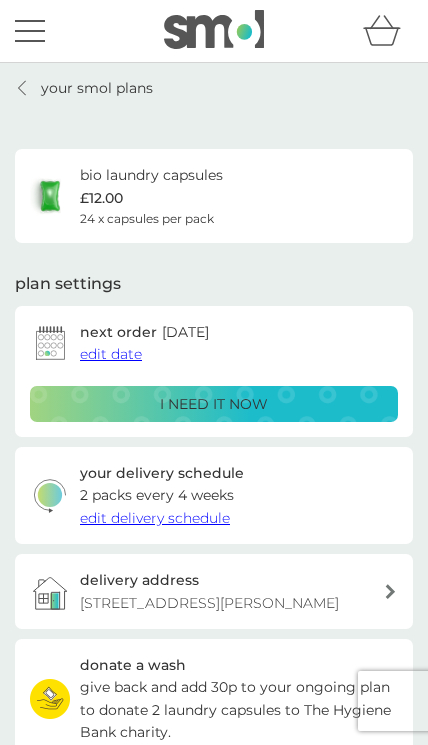 click on "your smol plans" at bounding box center (84, 88) 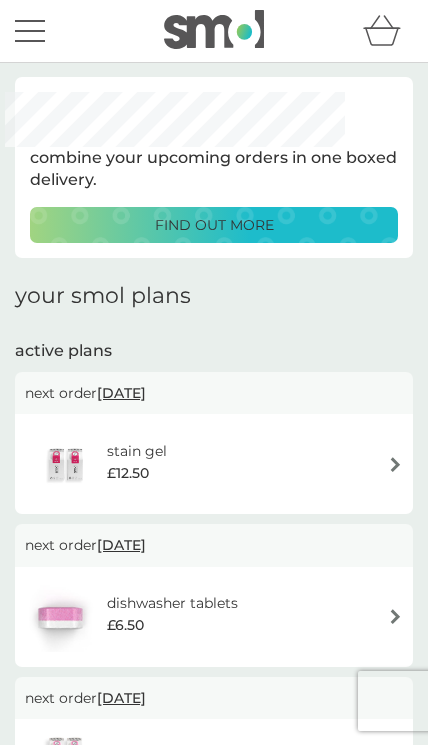 click at bounding box center (30, 31) 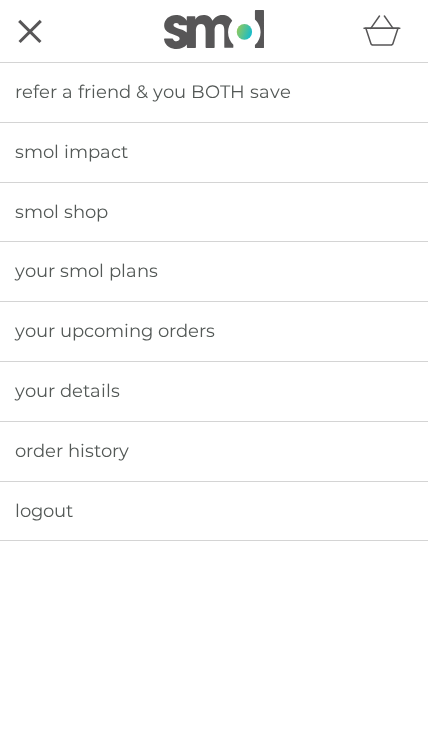 click at bounding box center [30, 31] 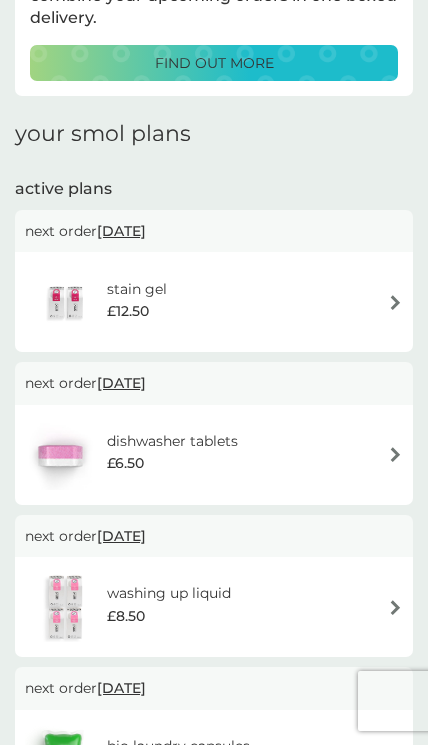 scroll, scrollTop: 0, scrollLeft: 0, axis: both 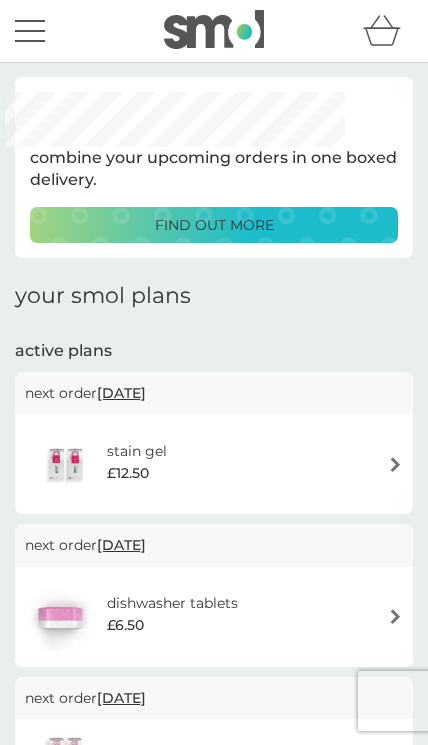 click at bounding box center [30, 31] 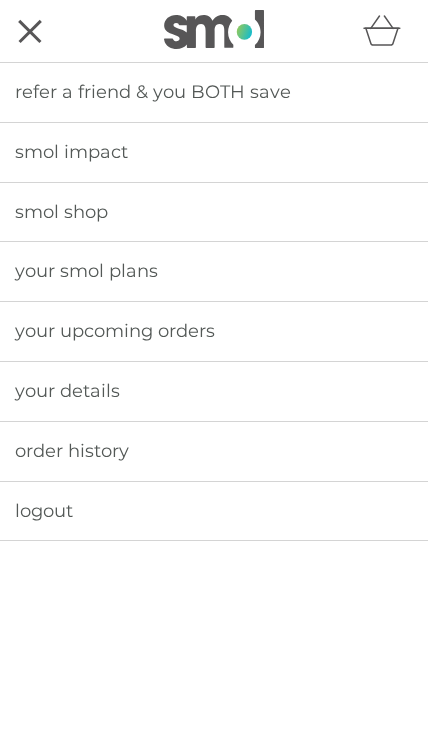 click on "logout" at bounding box center (214, 511) 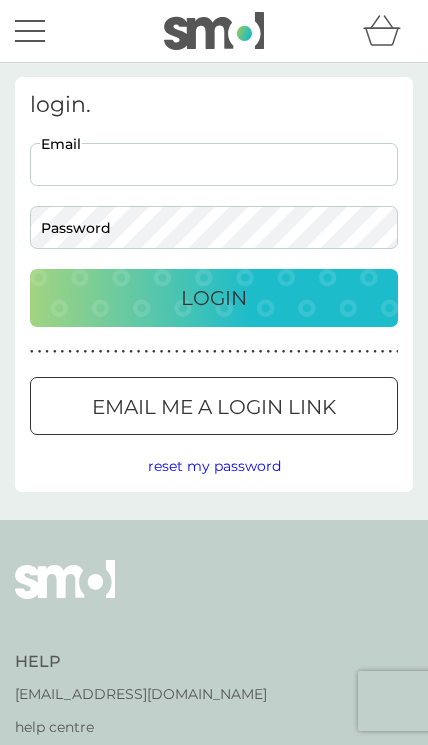 scroll, scrollTop: 0, scrollLeft: 0, axis: both 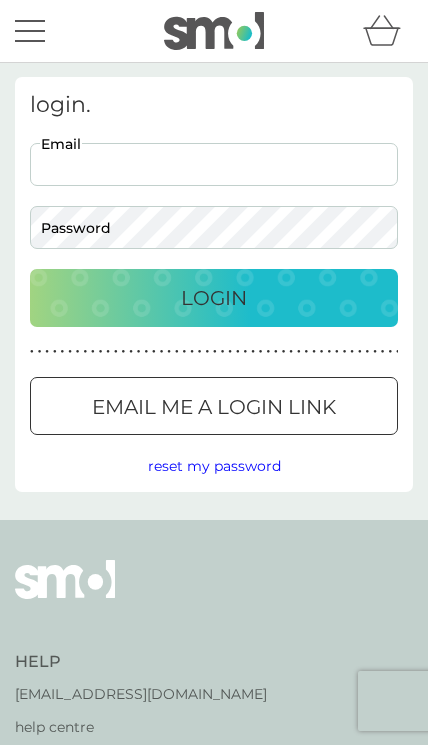 click on "login. Email Password Login ● ● ● ● ● ● ● ● ● ● ● ● ● ● ● ● ● ● ● ● ● ● ● ● ● ● ● ● ● ● ● ● ● ● ● ● ● ● ● ● ● ● ● ● ● ● ● ● ● ● ● ● ● ● ● ● ● ● ● ● ● ● ● ● ● ● ● ● ● ● Email me a login link reset my password" at bounding box center (214, 284) 